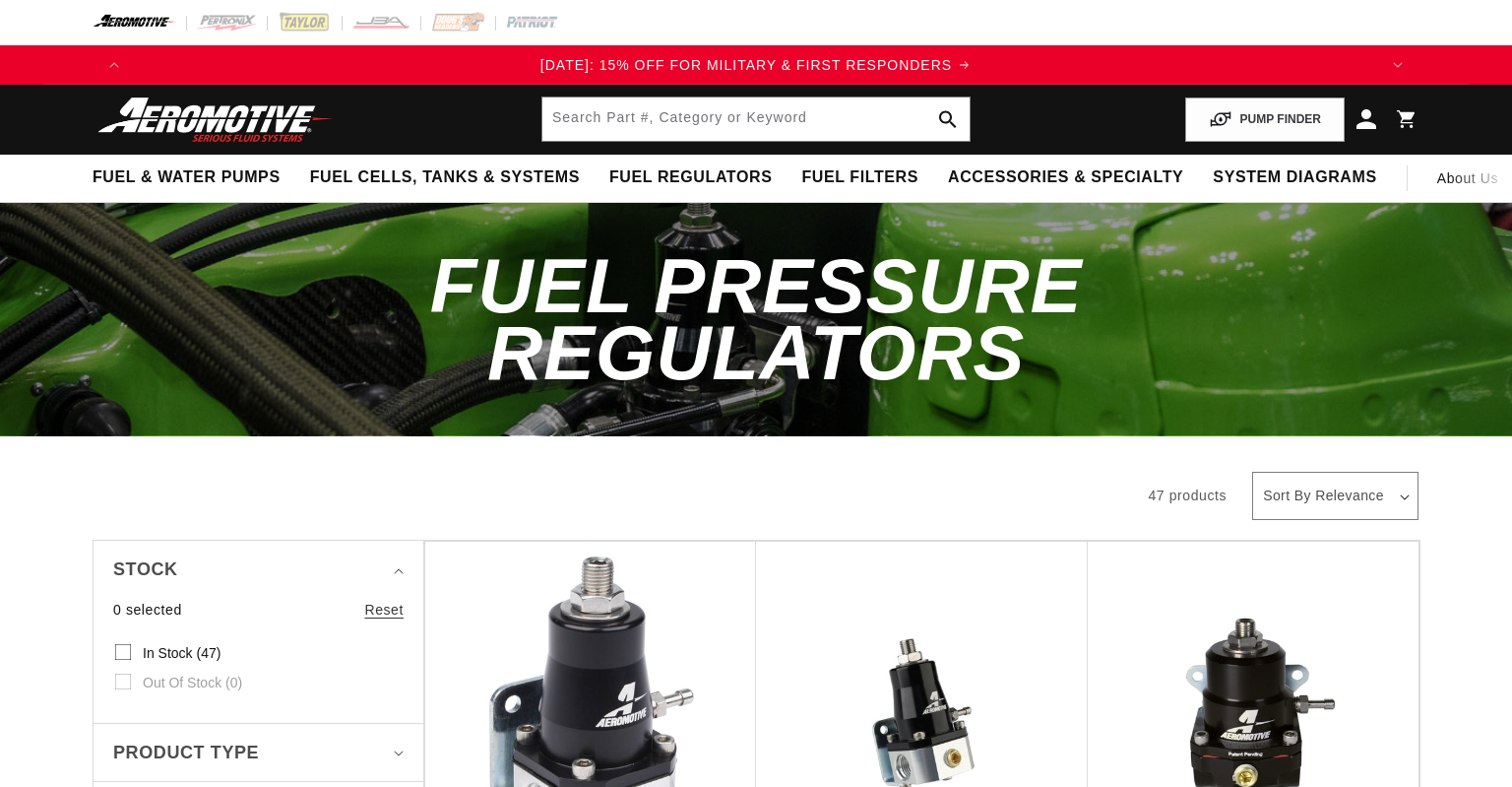 scroll, scrollTop: 0, scrollLeft: 0, axis: both 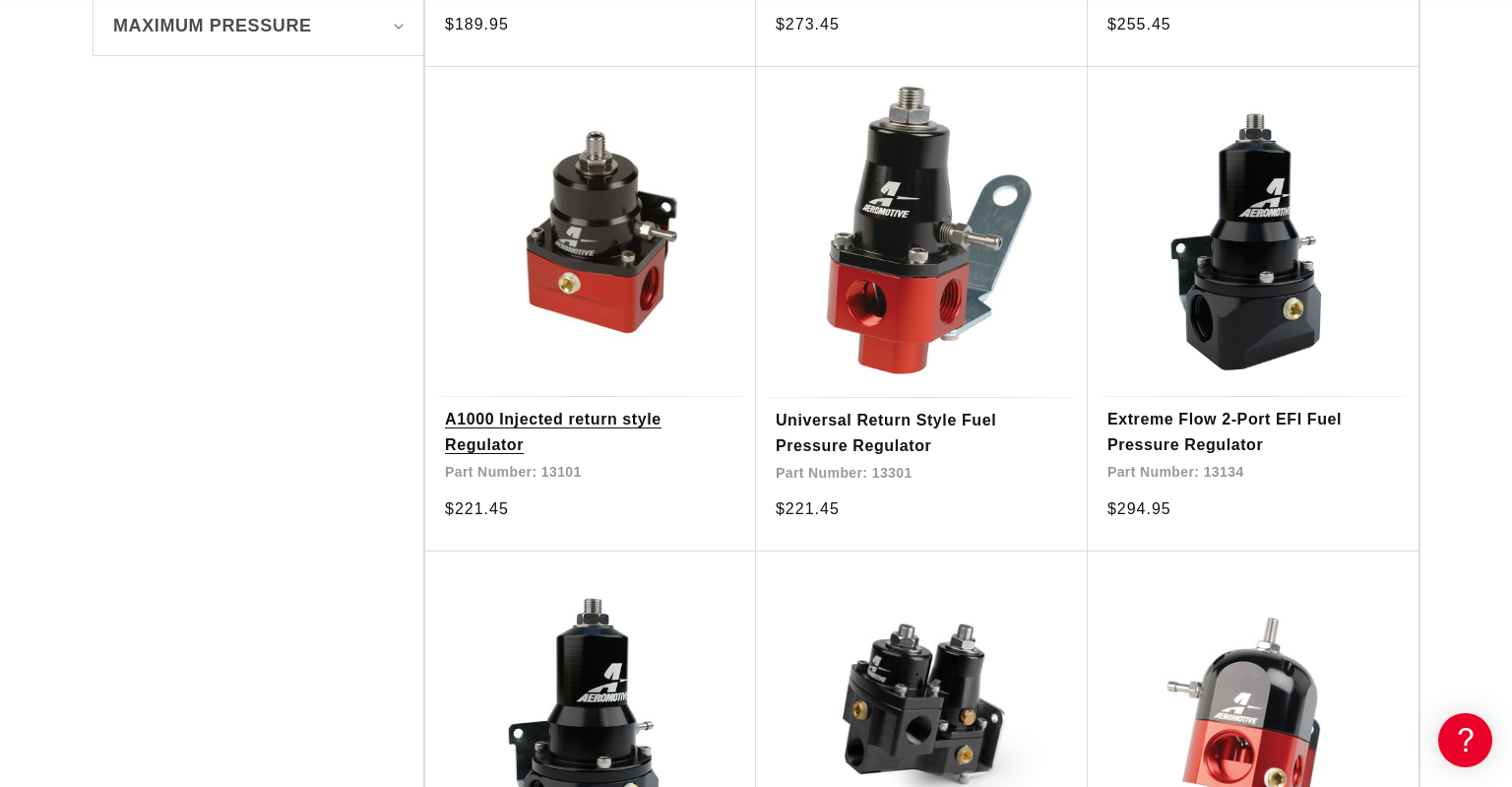 click on "A1000 Injected return style Regulator" at bounding box center (591, 431) 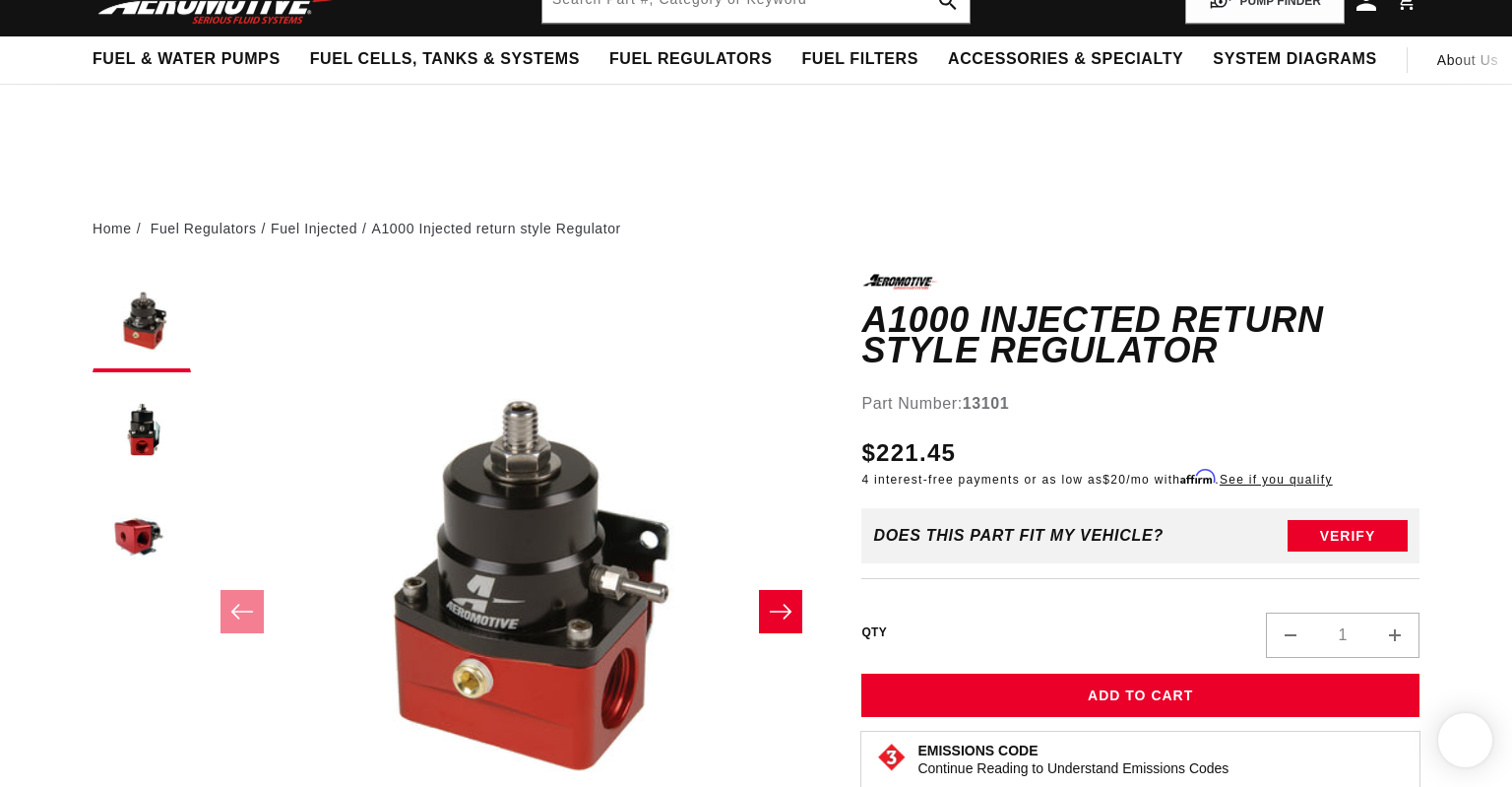 scroll, scrollTop: 208, scrollLeft: 0, axis: vertical 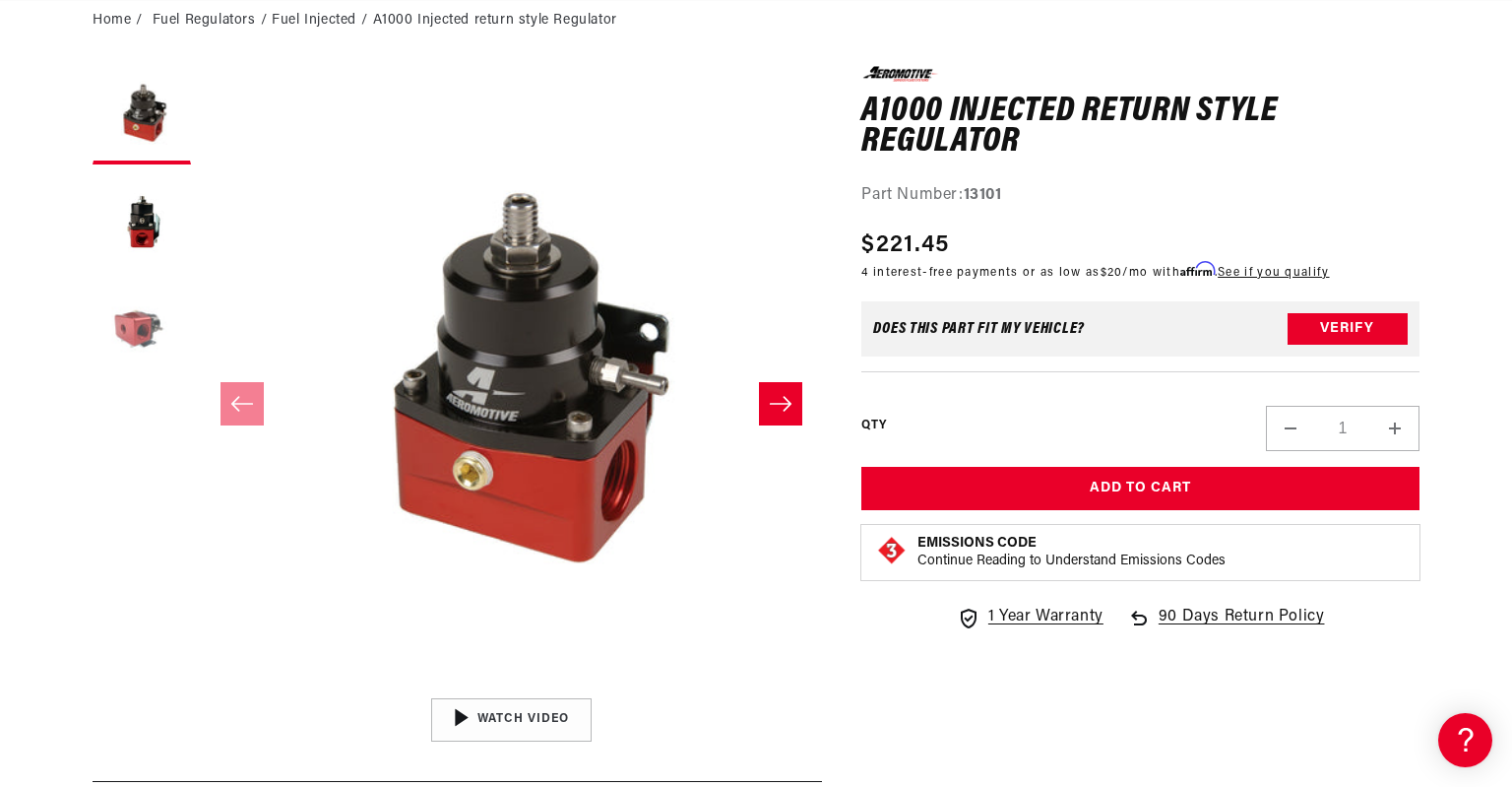 click at bounding box center (142, 332) 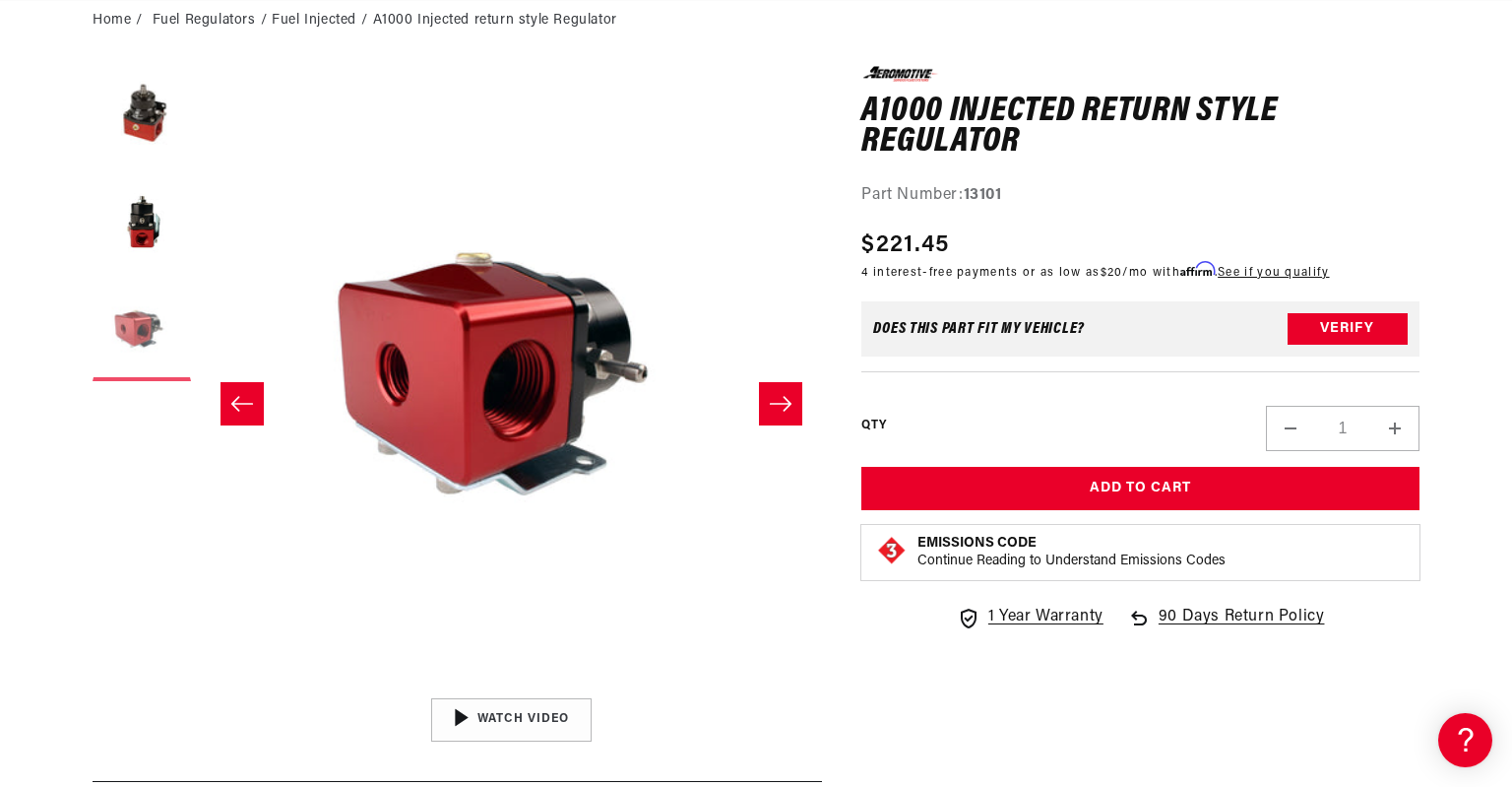 scroll, scrollTop: 0, scrollLeft: 1243, axis: horizontal 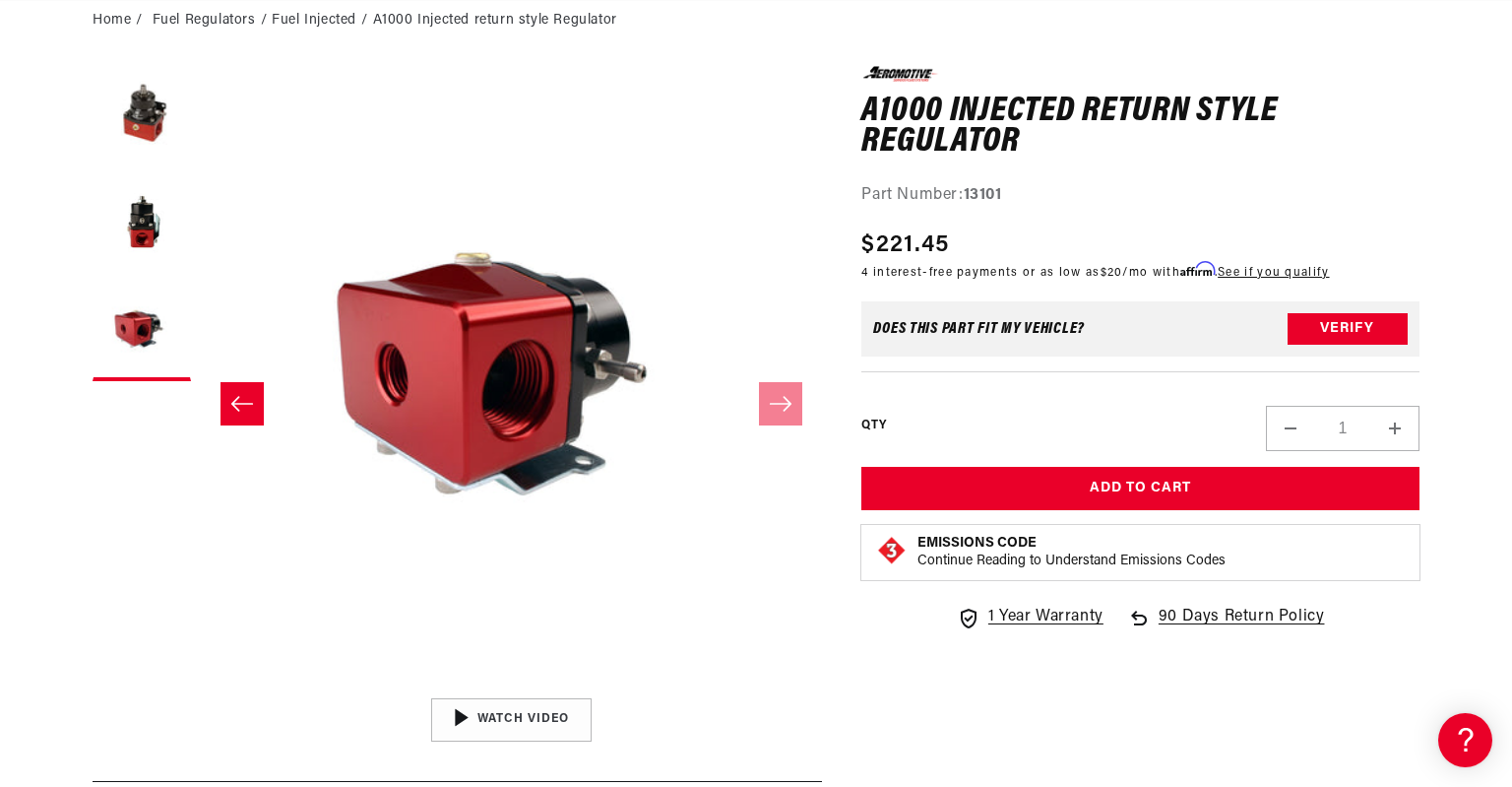 type 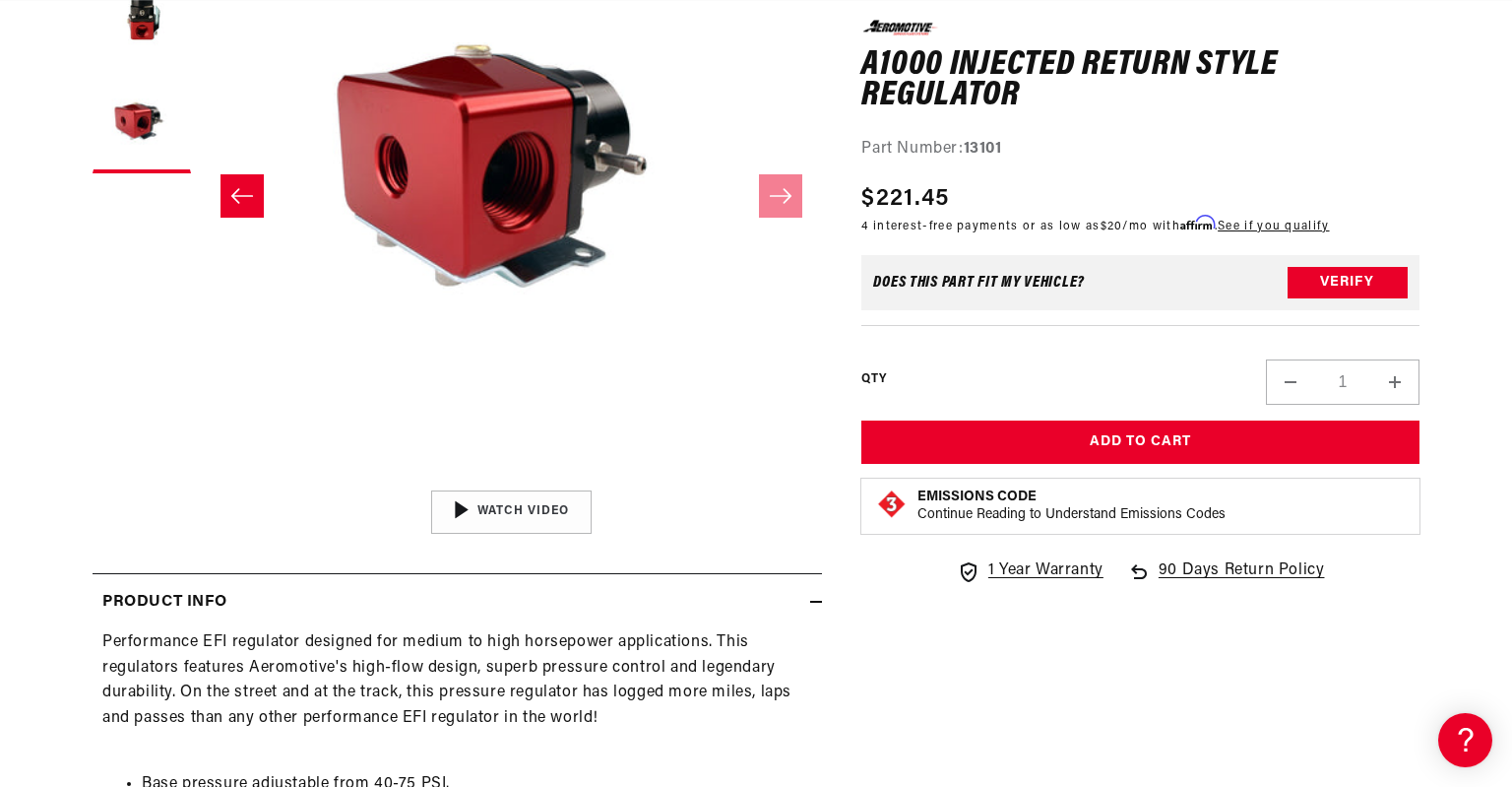 scroll, scrollTop: 623, scrollLeft: 0, axis: vertical 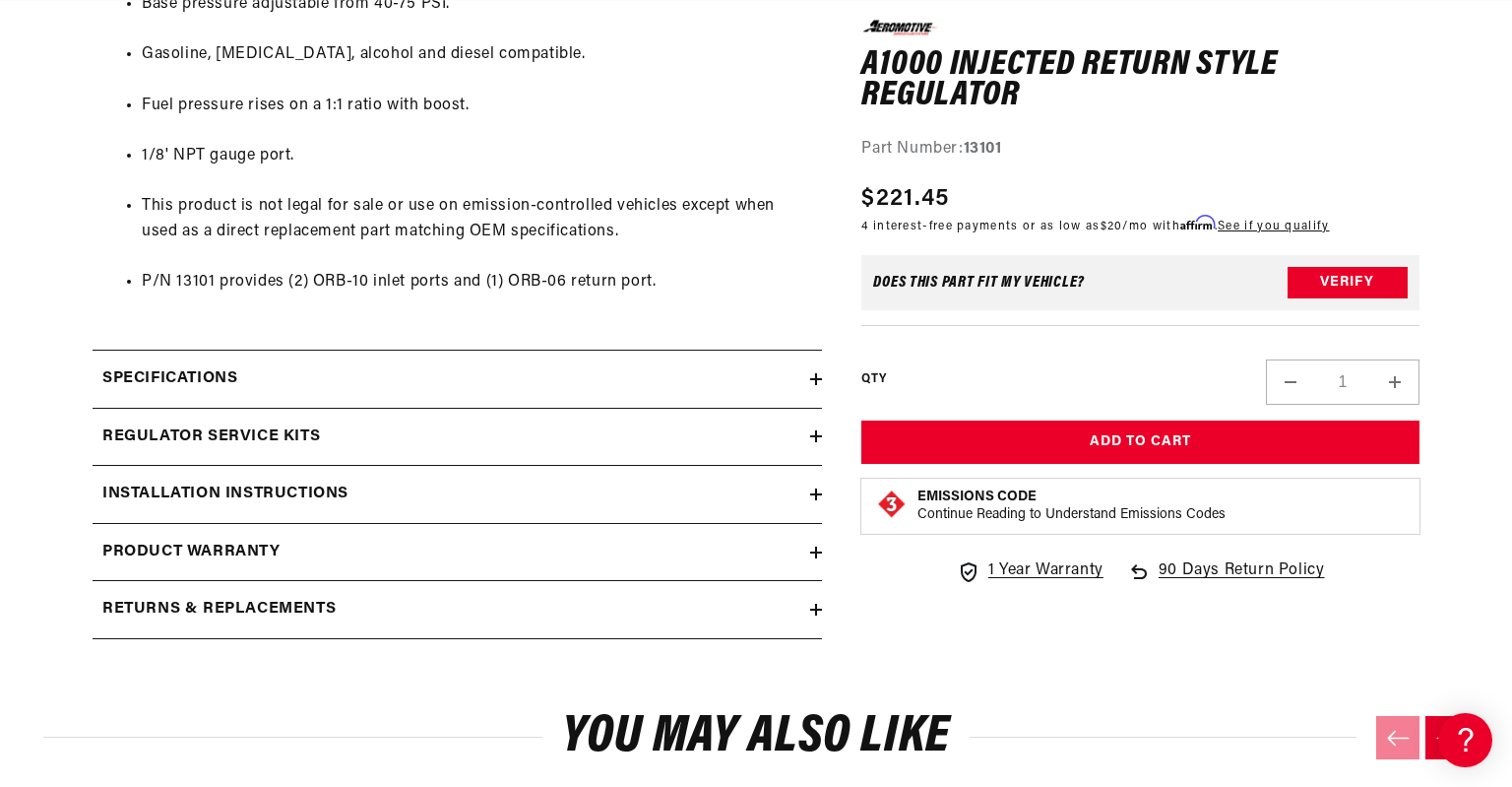 click on "Specifications" at bounding box center (169, 379) 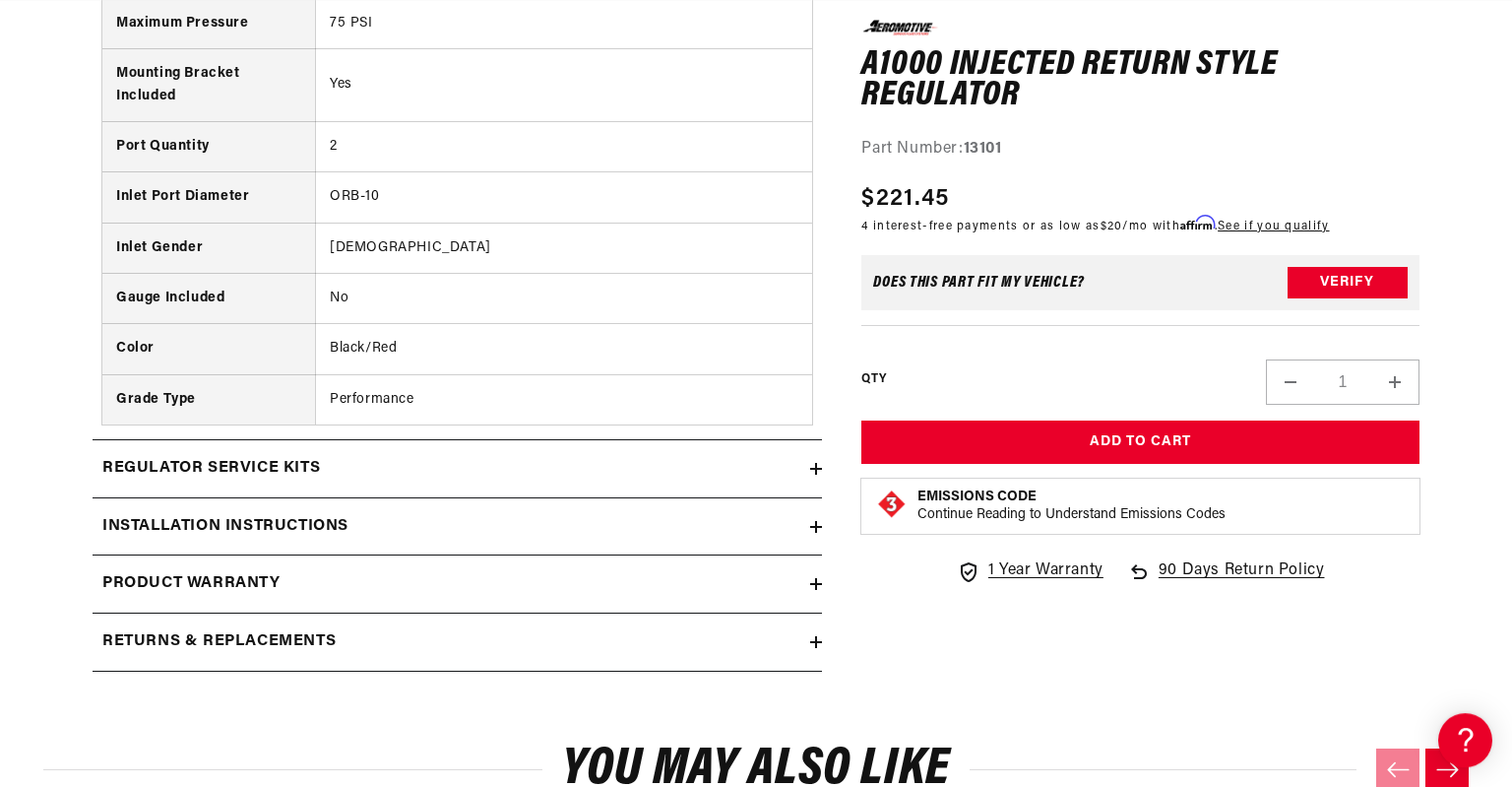 scroll, scrollTop: 1924, scrollLeft: 0, axis: vertical 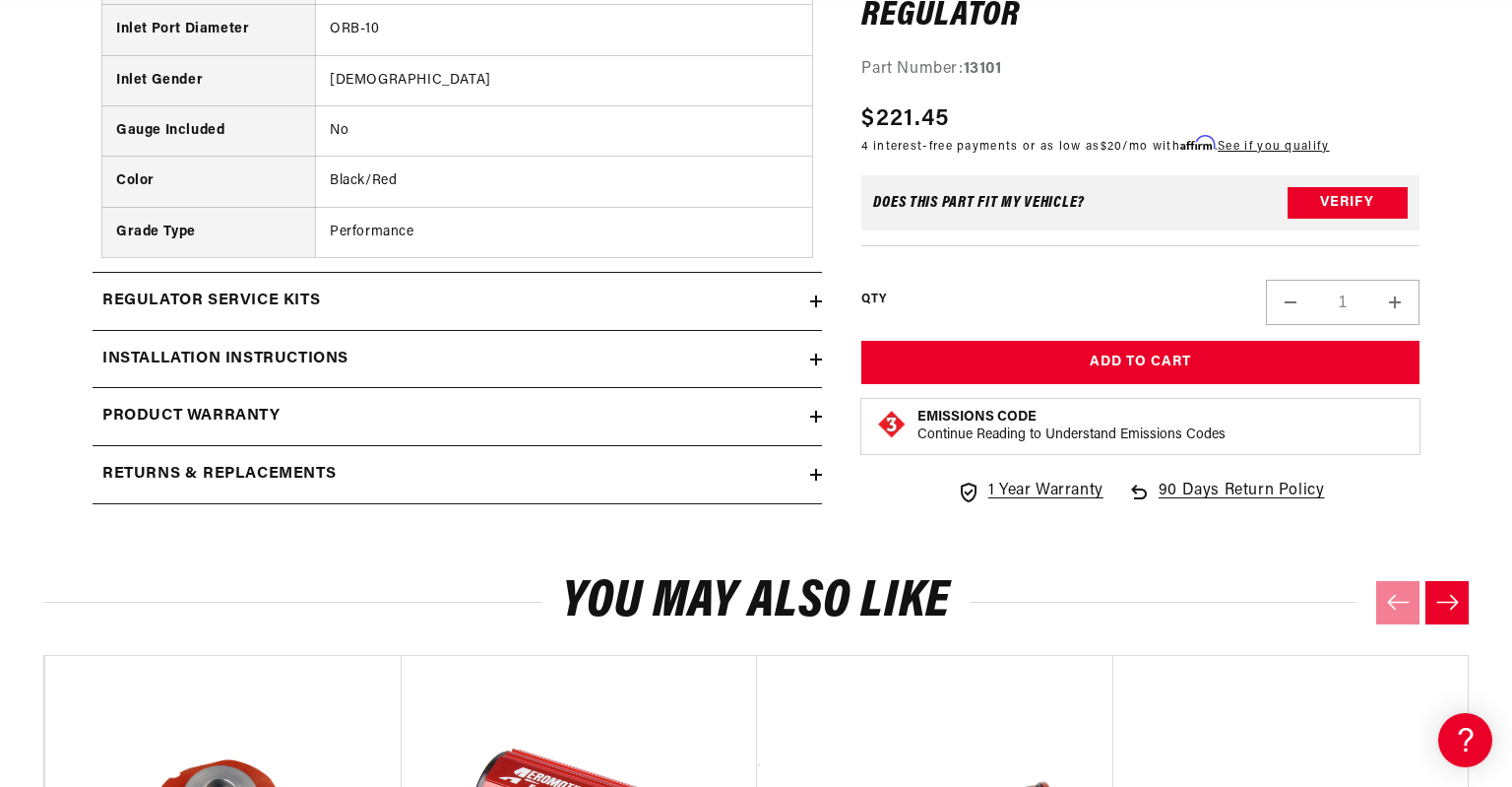 click on "Regulator Service Kits" at bounding box center [211, 301] 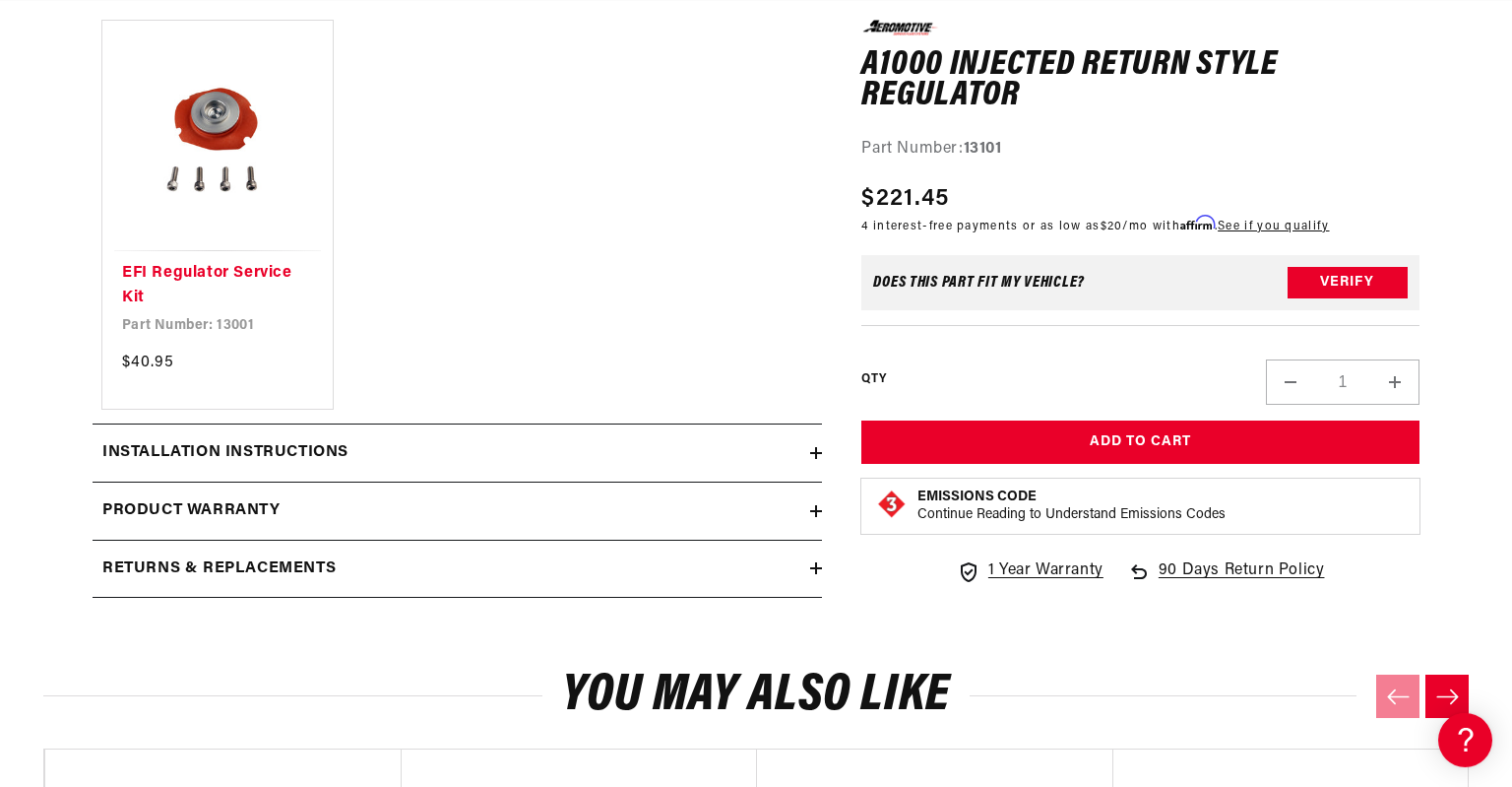 scroll, scrollTop: 2236, scrollLeft: 0, axis: vertical 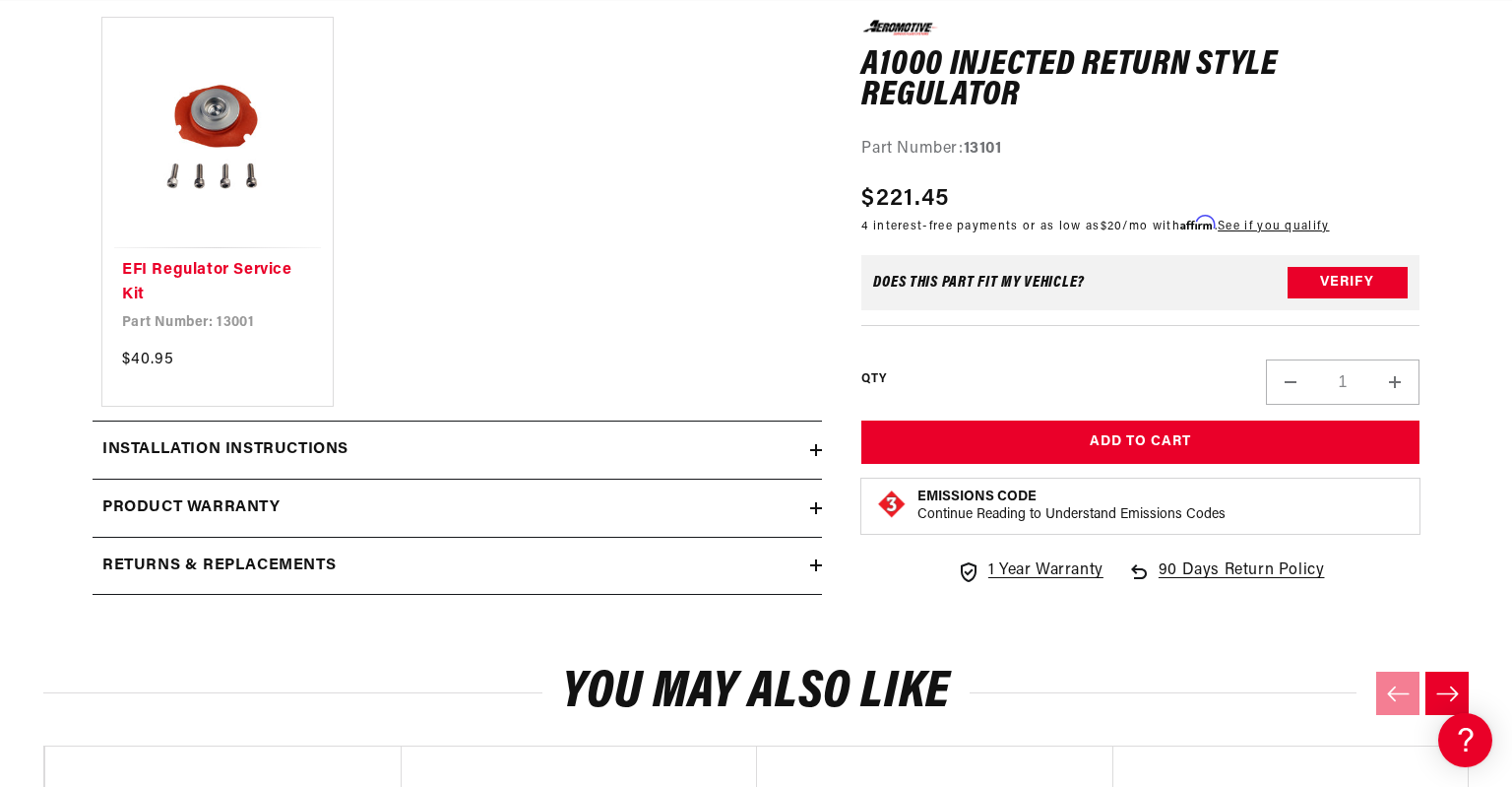 click on "Installation Instructions" at bounding box center [225, 450] 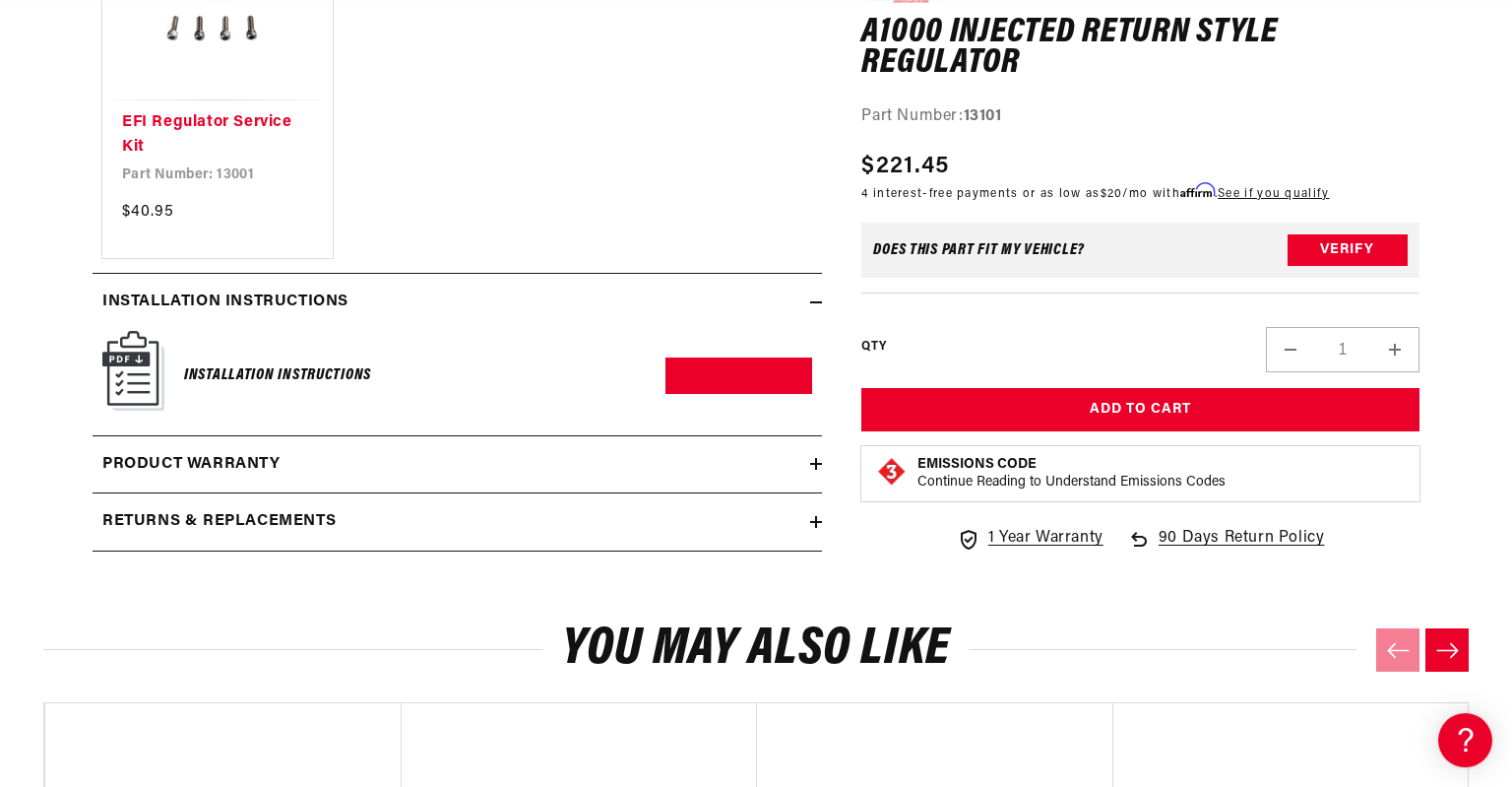 scroll, scrollTop: 2392, scrollLeft: 0, axis: vertical 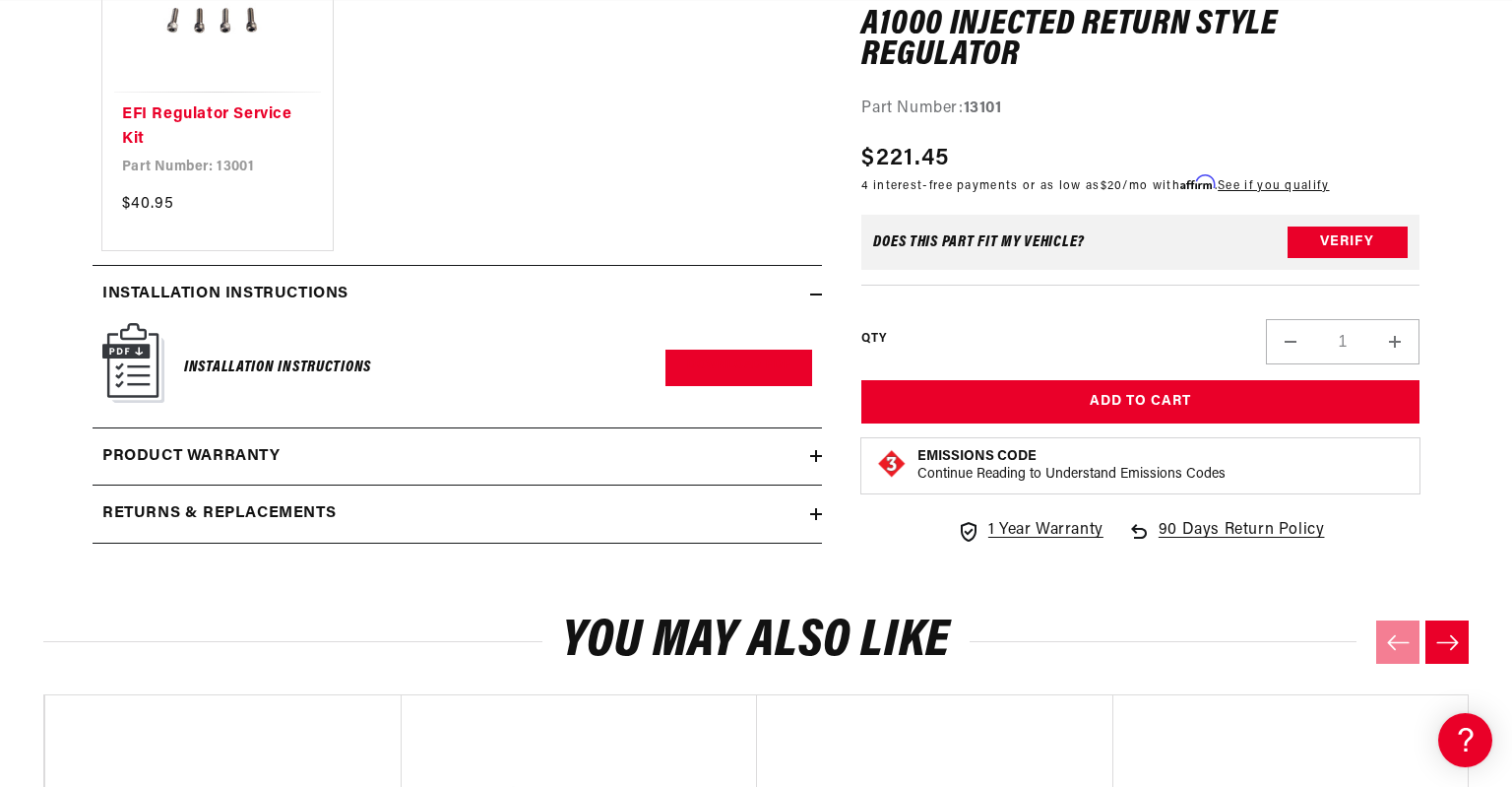 click on "Product warranty" at bounding box center (191, 457) 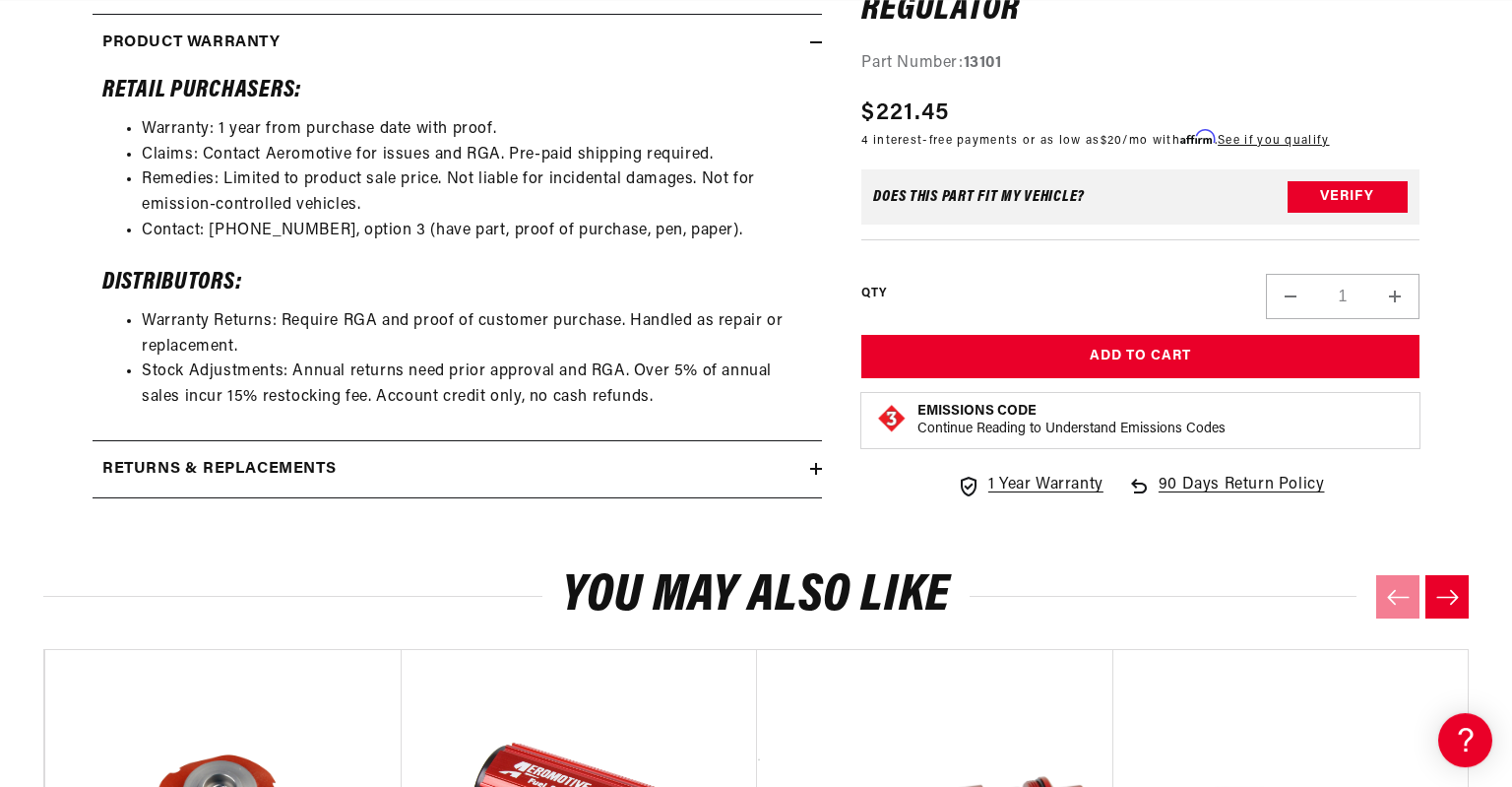 scroll, scrollTop: 2808, scrollLeft: 0, axis: vertical 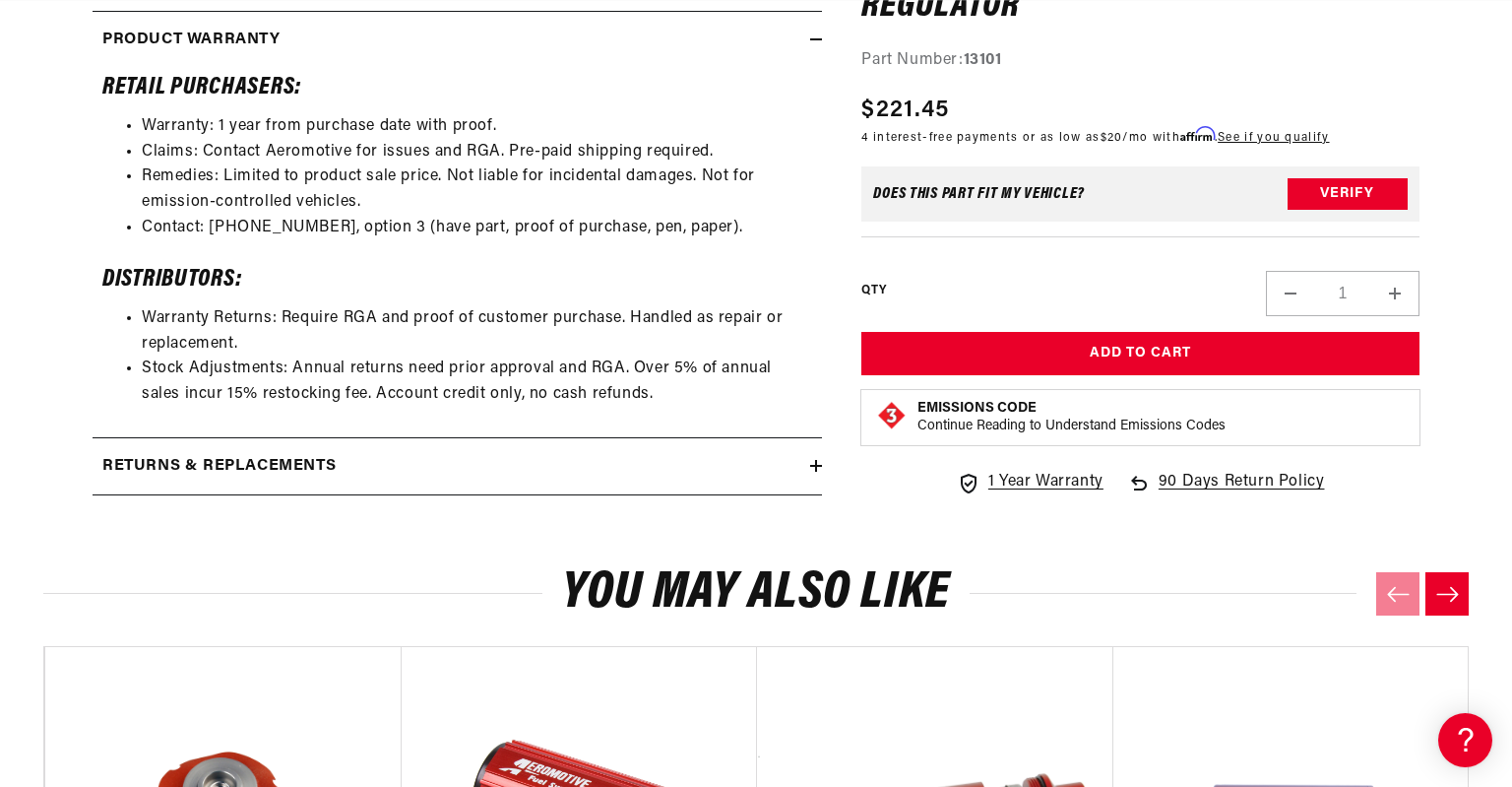 click on "Returns & replacements" at bounding box center [219, 467] 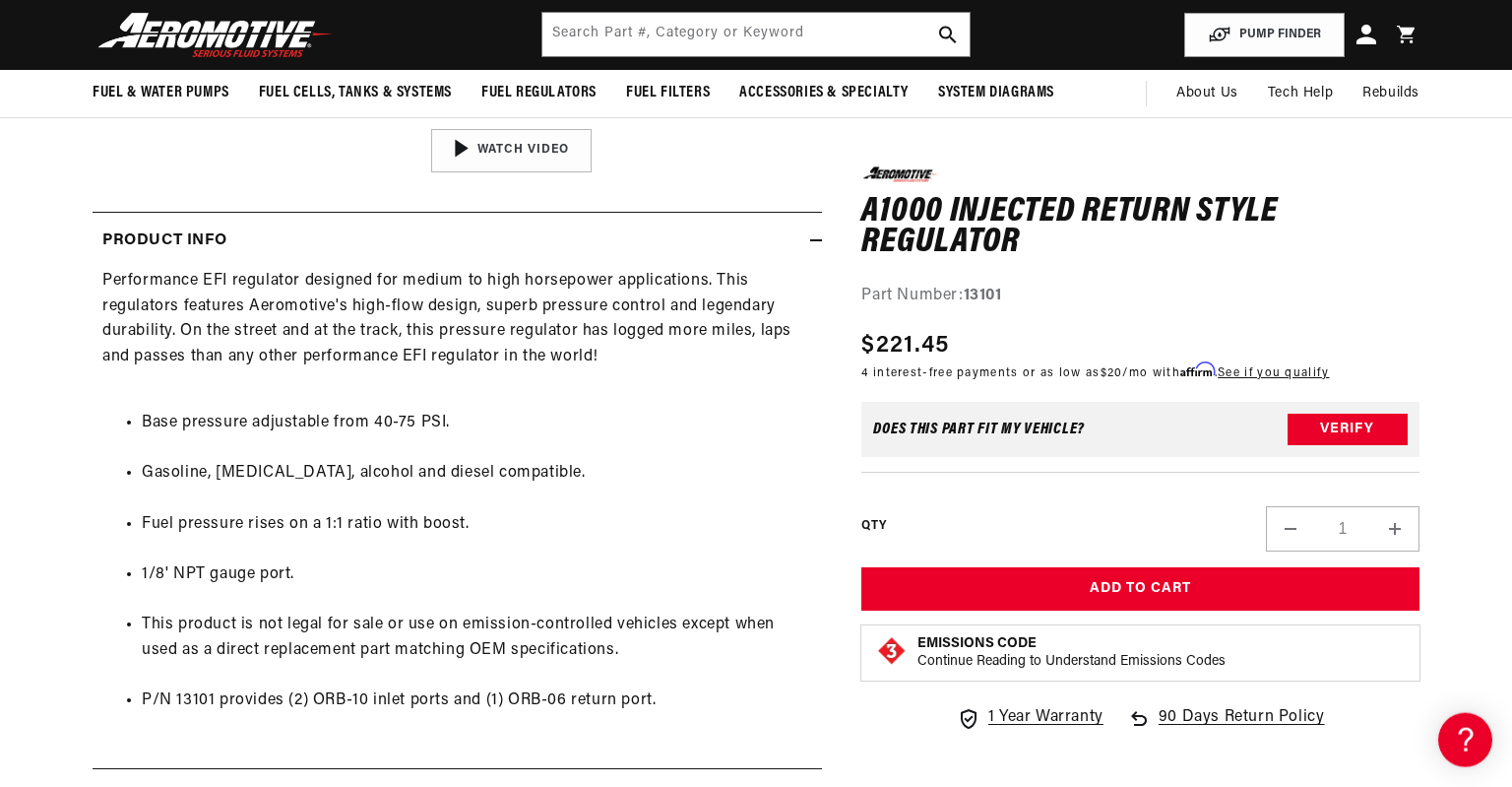 scroll, scrollTop: 521, scrollLeft: 0, axis: vertical 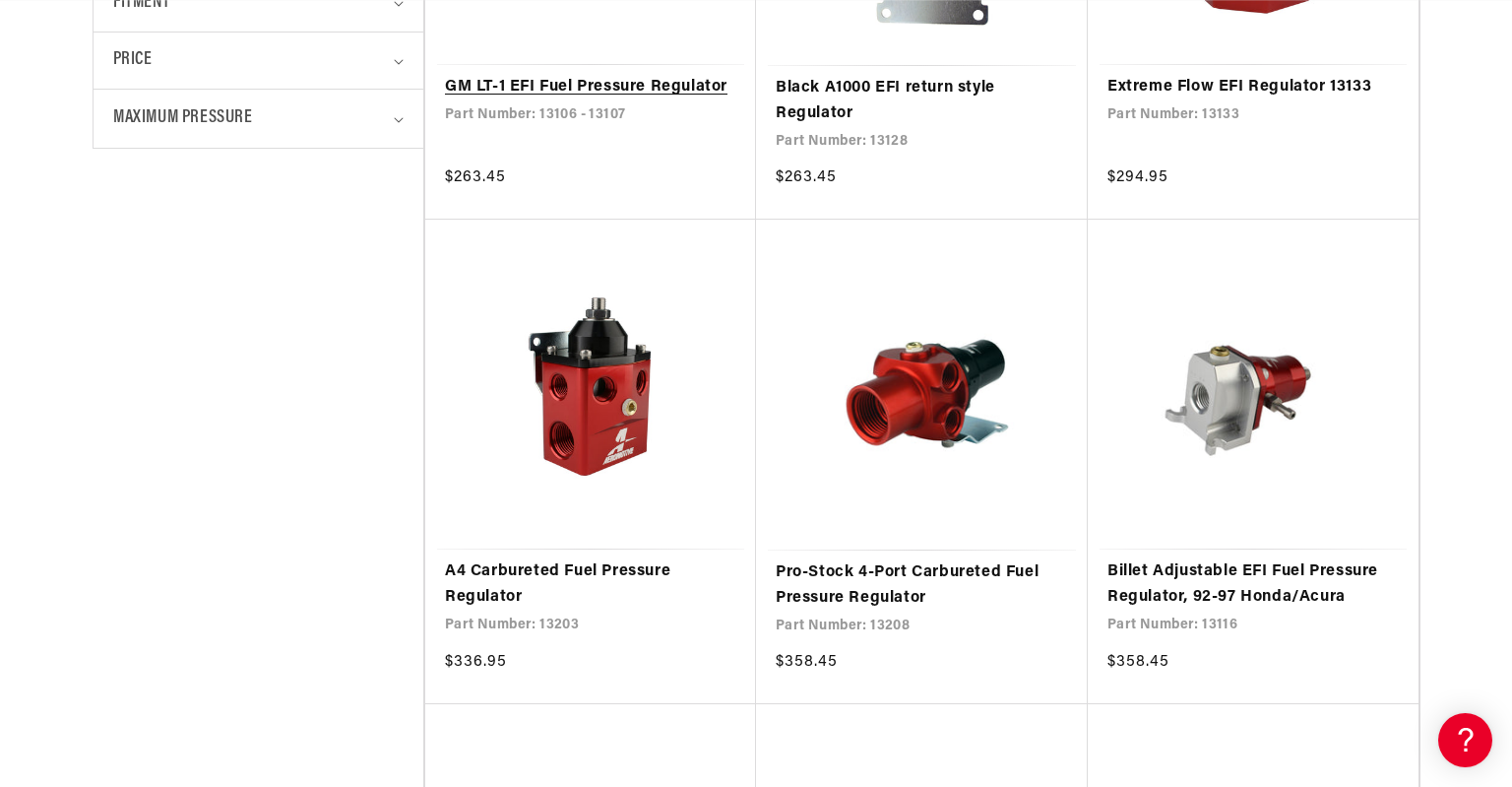 click on "GM LT-1 EFI Fuel Pressure Regulator" at bounding box center [591, 88] 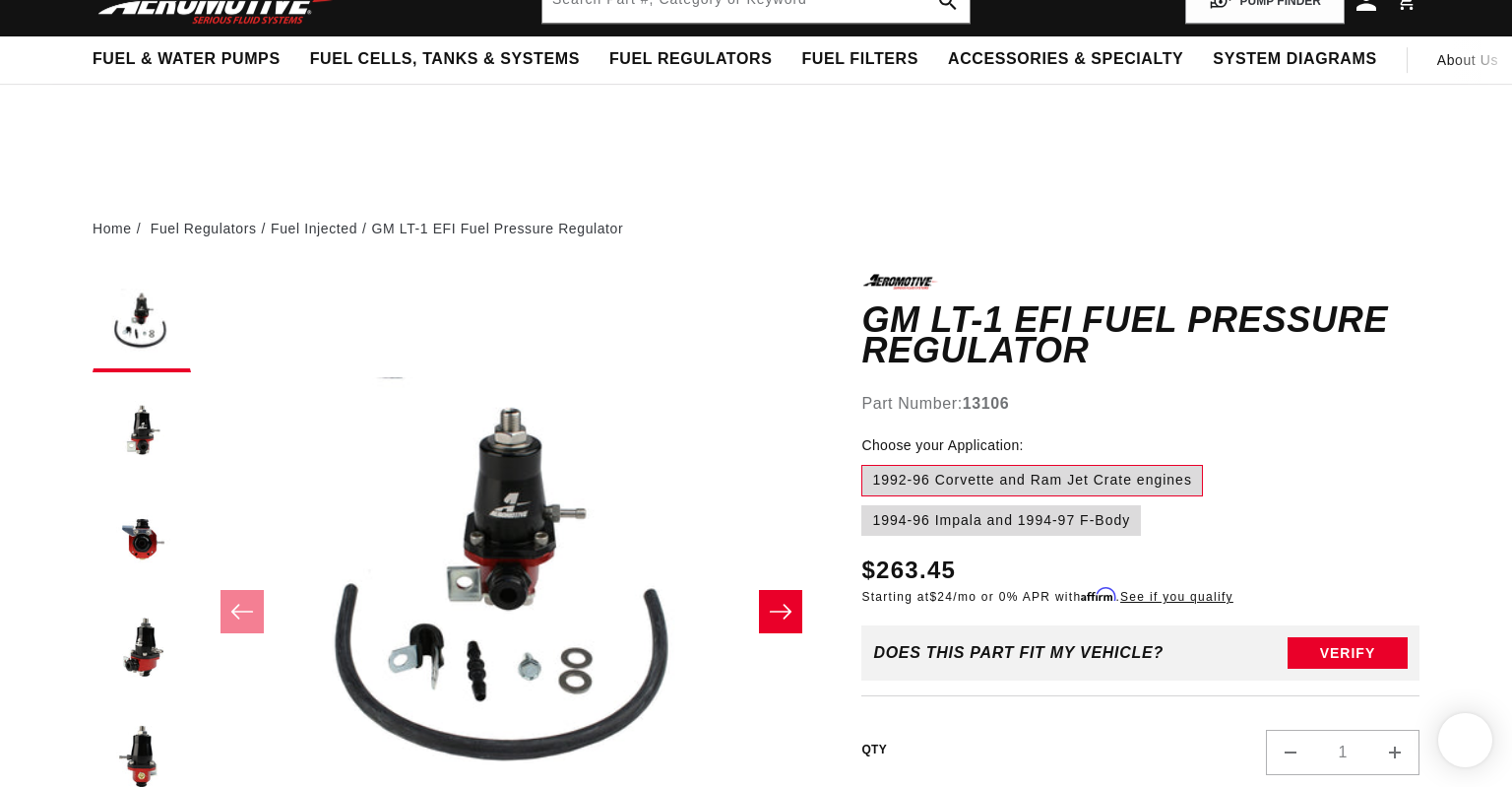 scroll, scrollTop: 885, scrollLeft: 0, axis: vertical 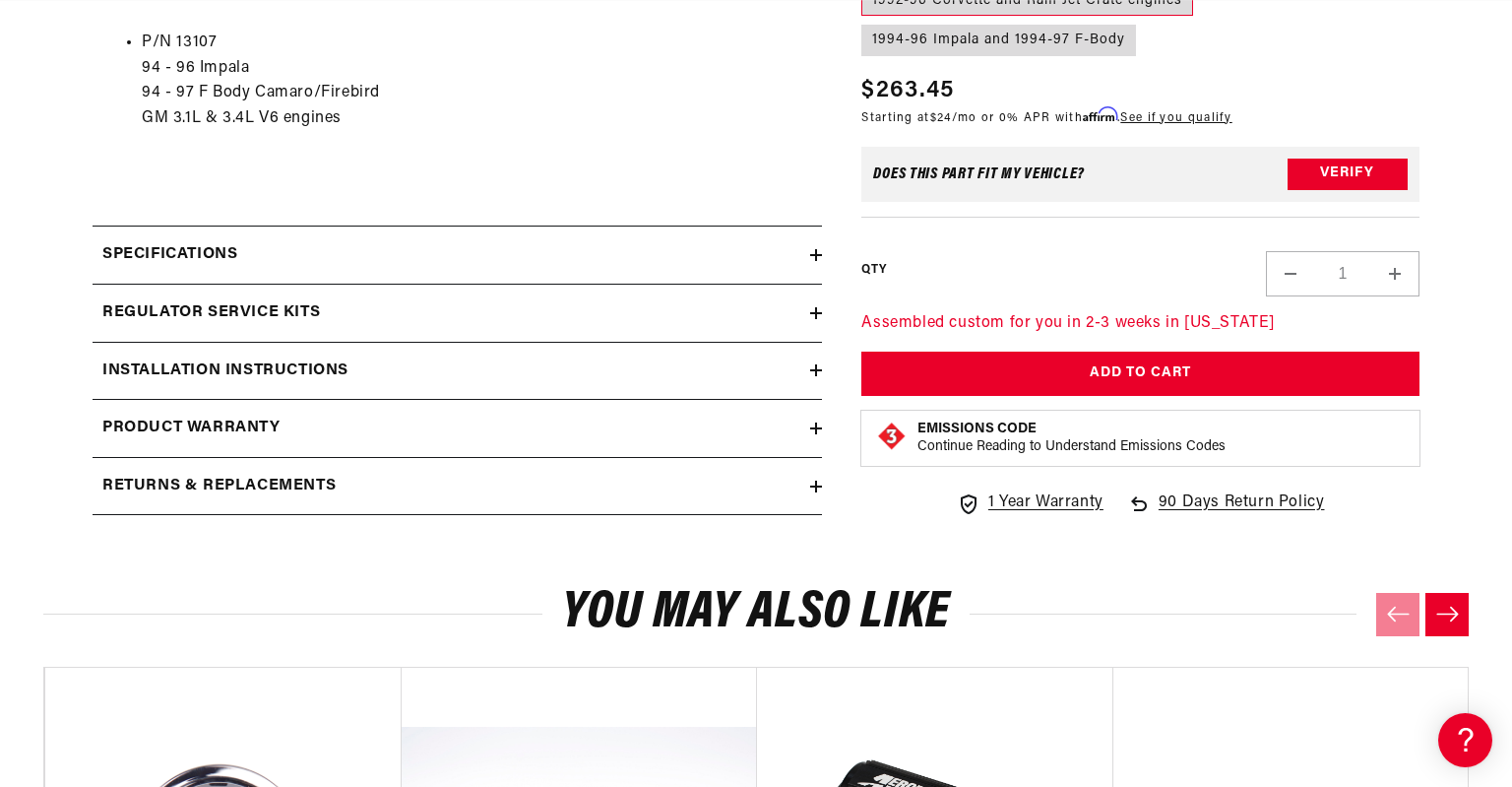 click on "Specifications" at bounding box center [169, 255] 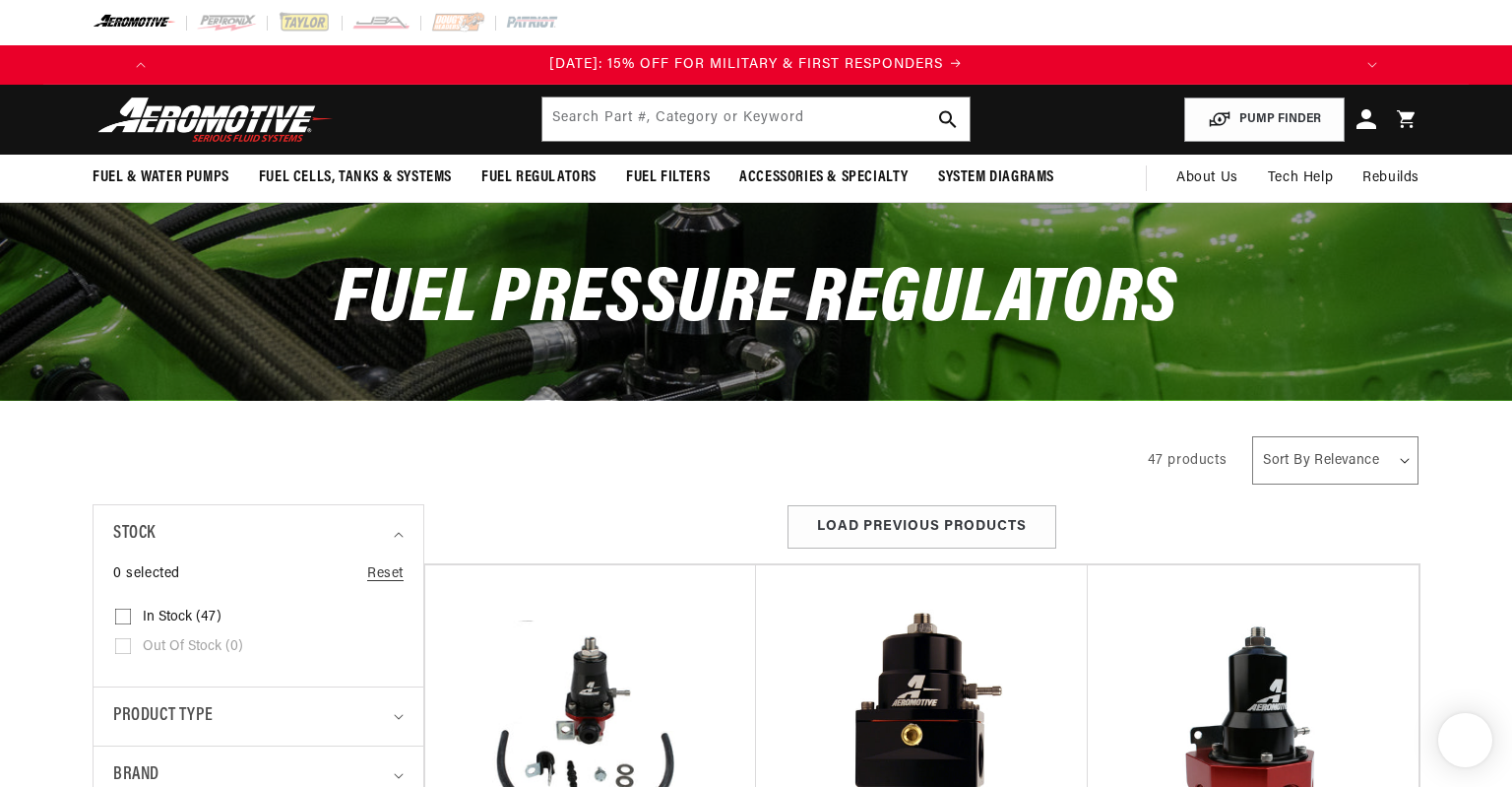 scroll, scrollTop: 666, scrollLeft: 0, axis: vertical 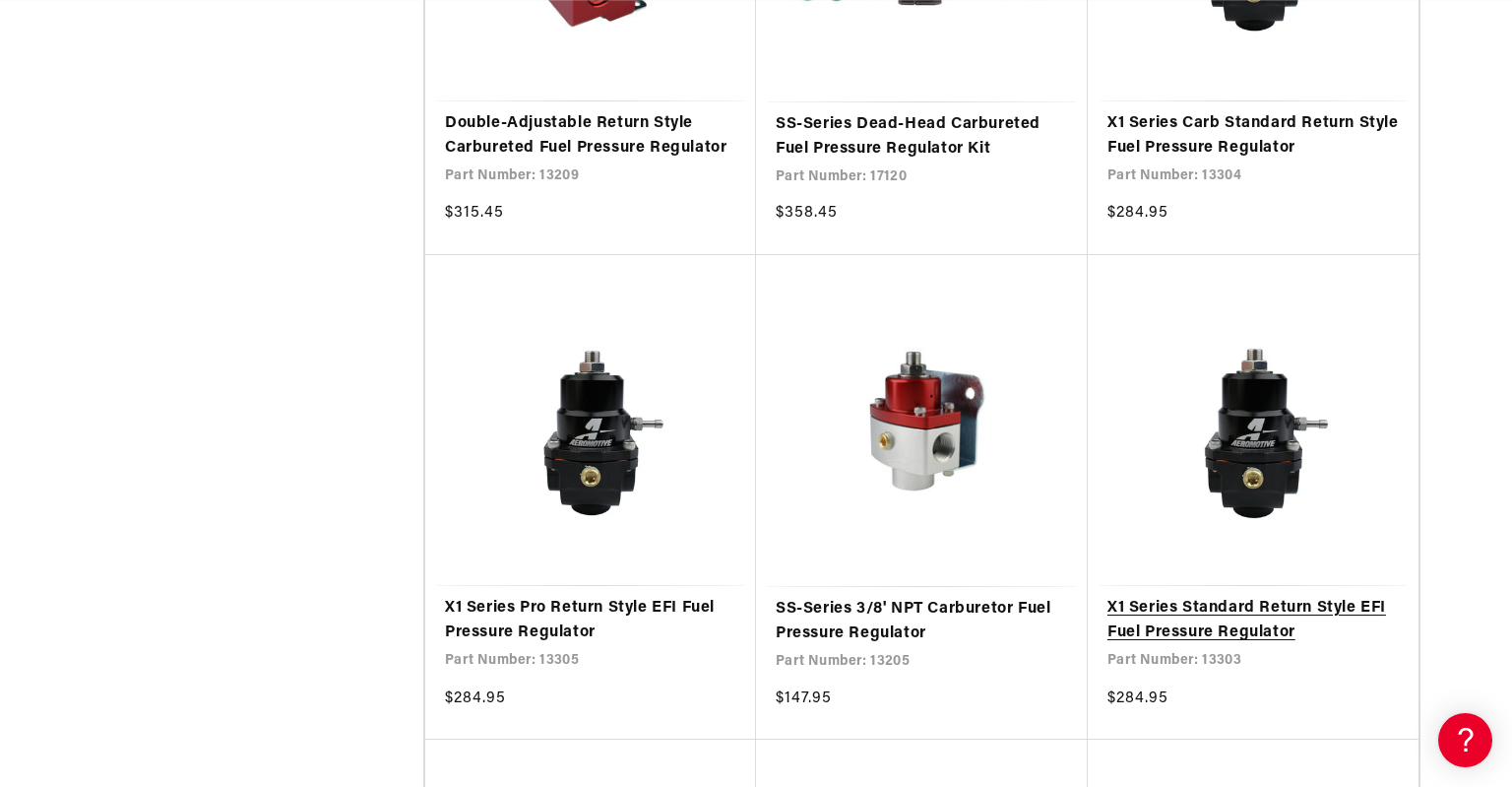 click on "X1 Series Standard Return Style EFI Fuel Pressure Regulator" at bounding box center (1253, 621) 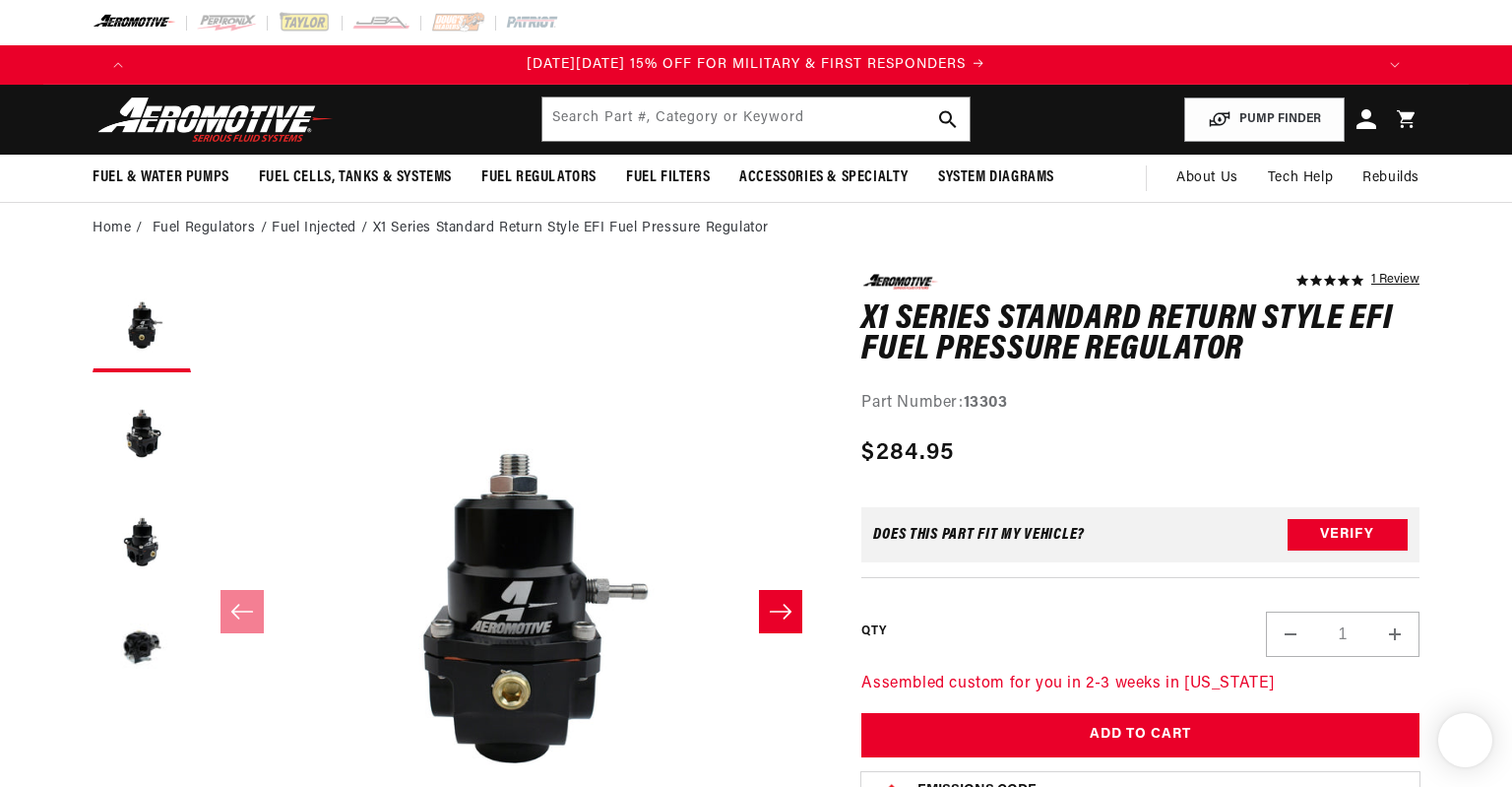 scroll, scrollTop: 0, scrollLeft: 0, axis: both 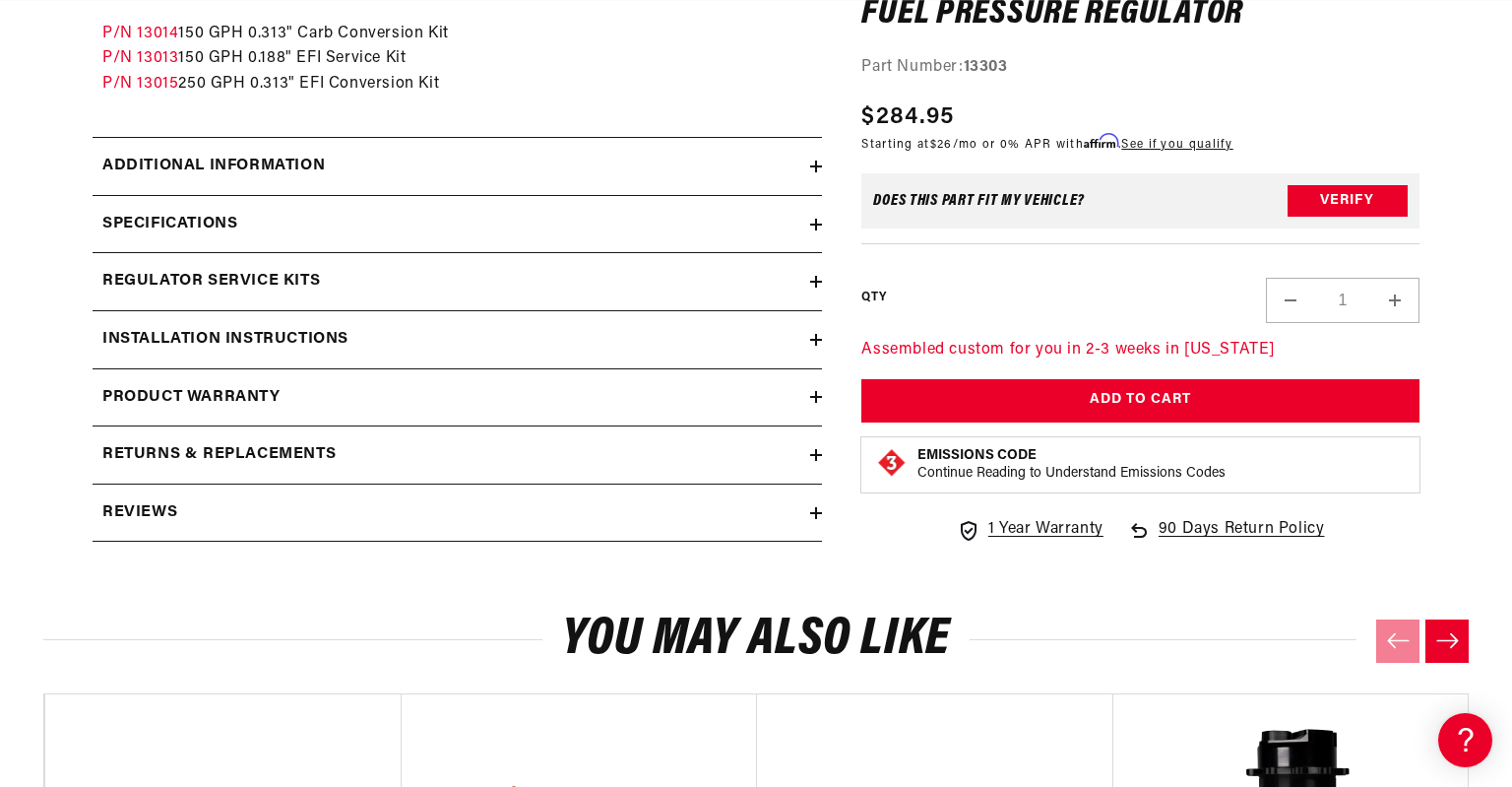 click on "Additional information" at bounding box center (214, 166) 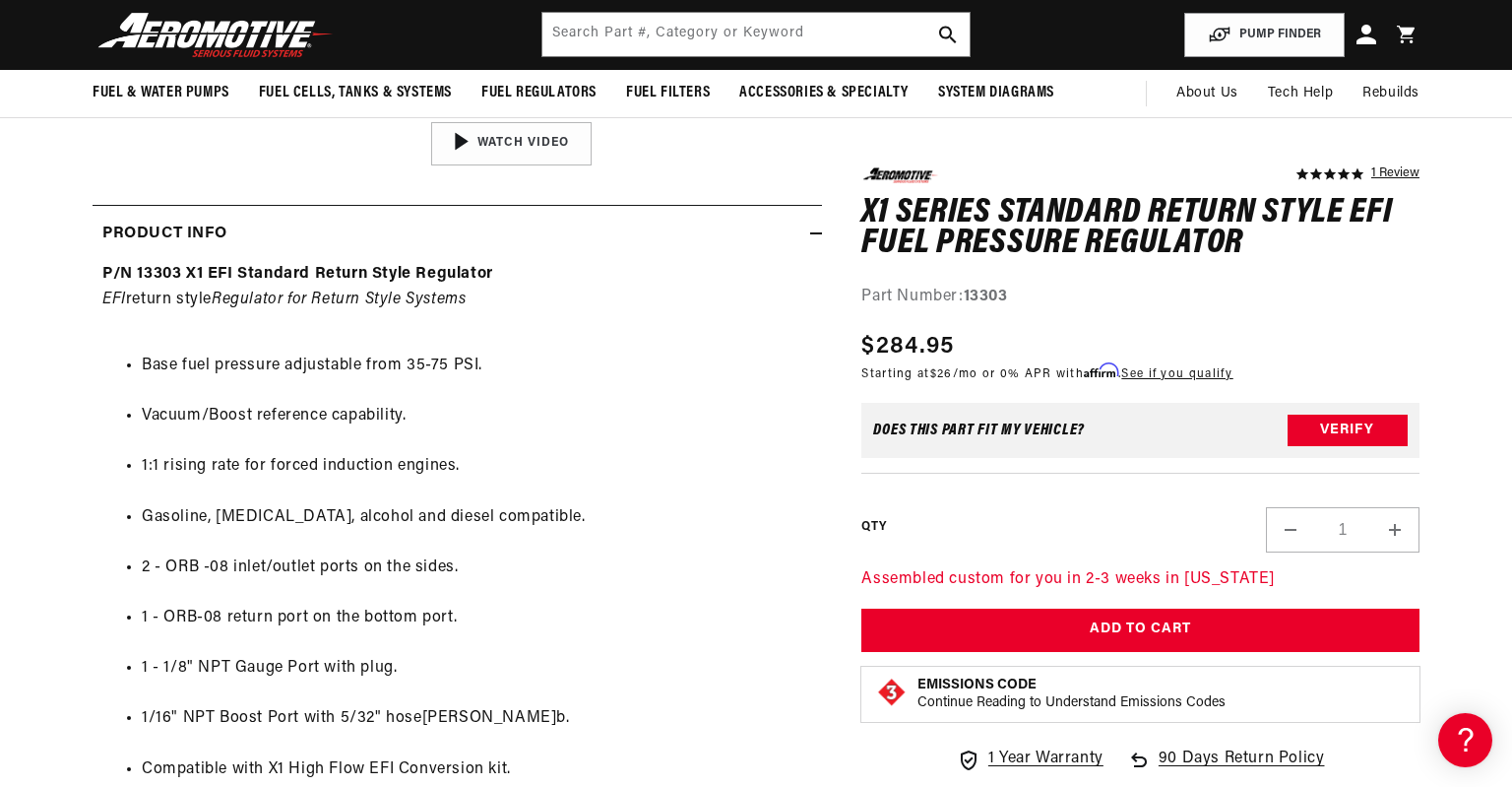 scroll, scrollTop: 780, scrollLeft: 0, axis: vertical 